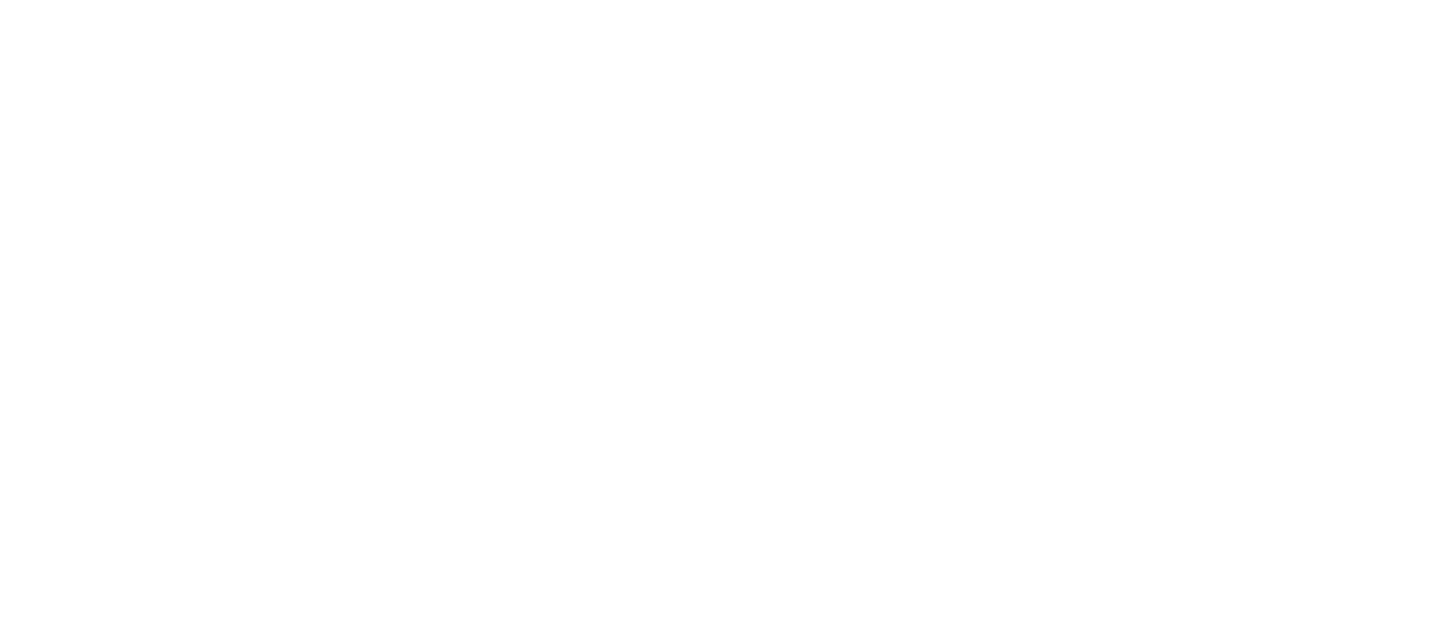 scroll, scrollTop: 0, scrollLeft: 0, axis: both 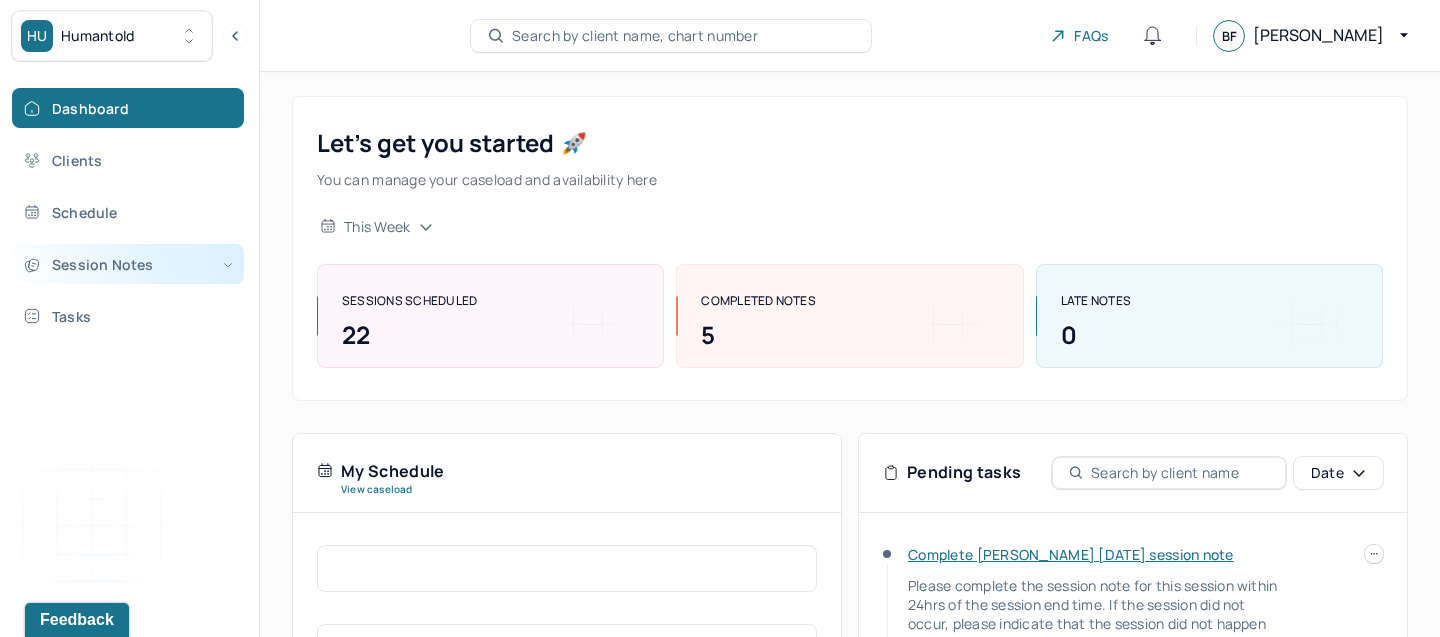 click on "Session Notes" at bounding box center [128, 264] 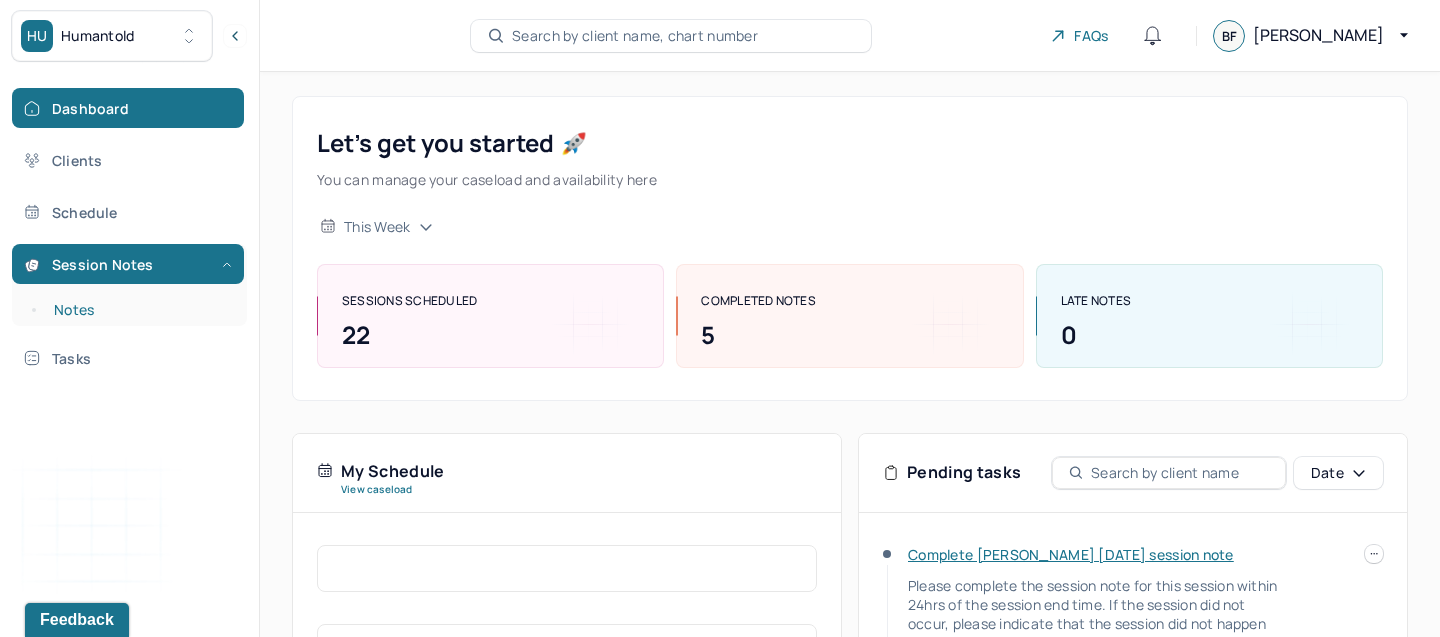 click on "Notes" at bounding box center [139, 310] 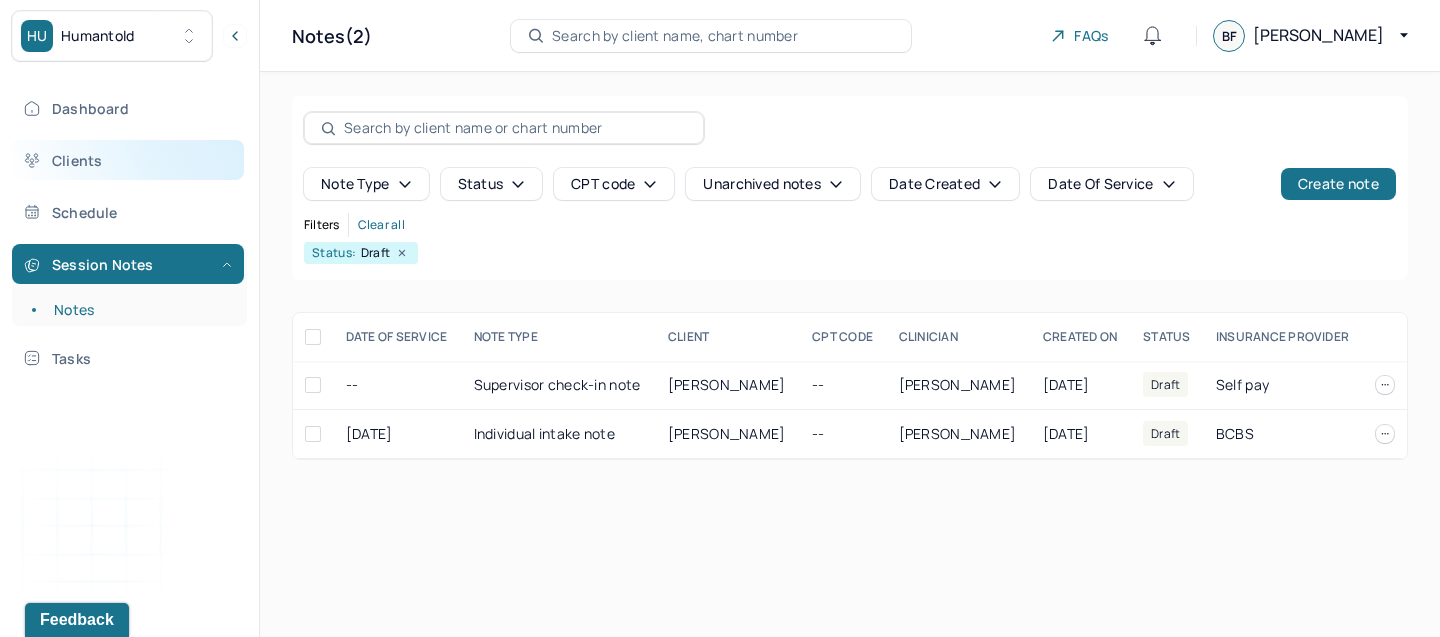 click on "Clients" at bounding box center (128, 160) 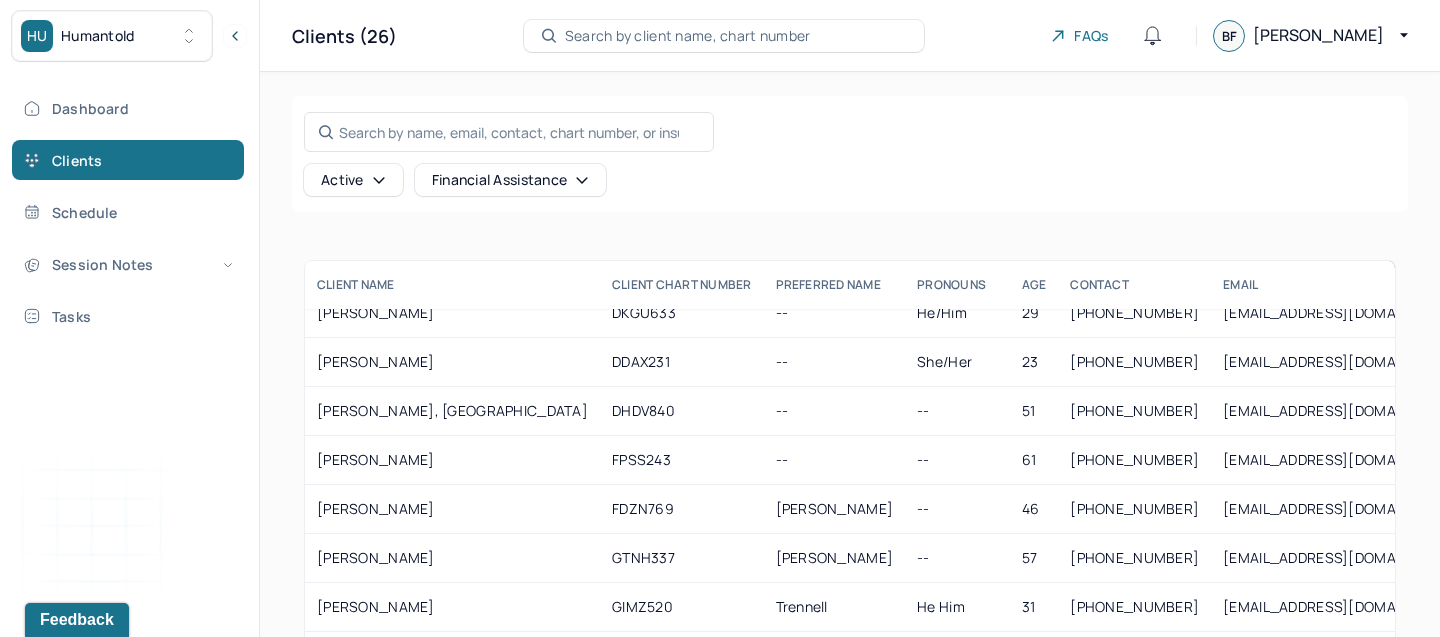 scroll, scrollTop: 313, scrollLeft: 0, axis: vertical 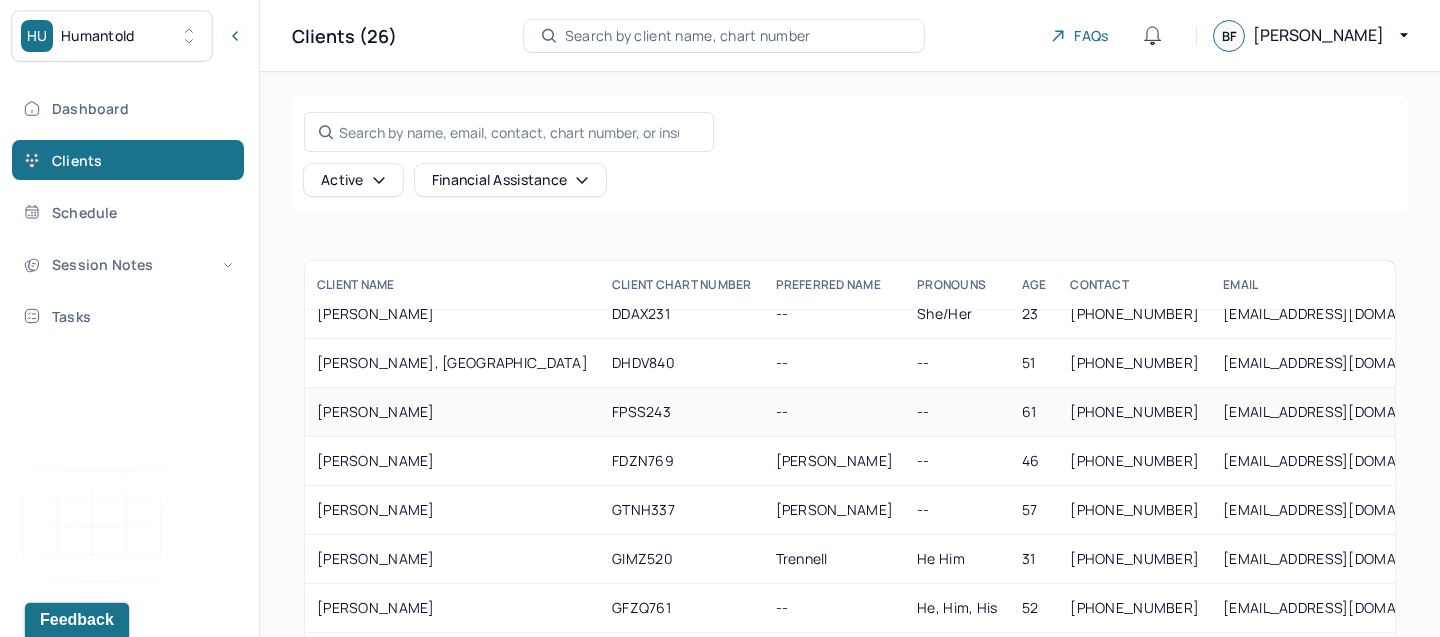 click on "[PERSON_NAME]" at bounding box center (452, 412) 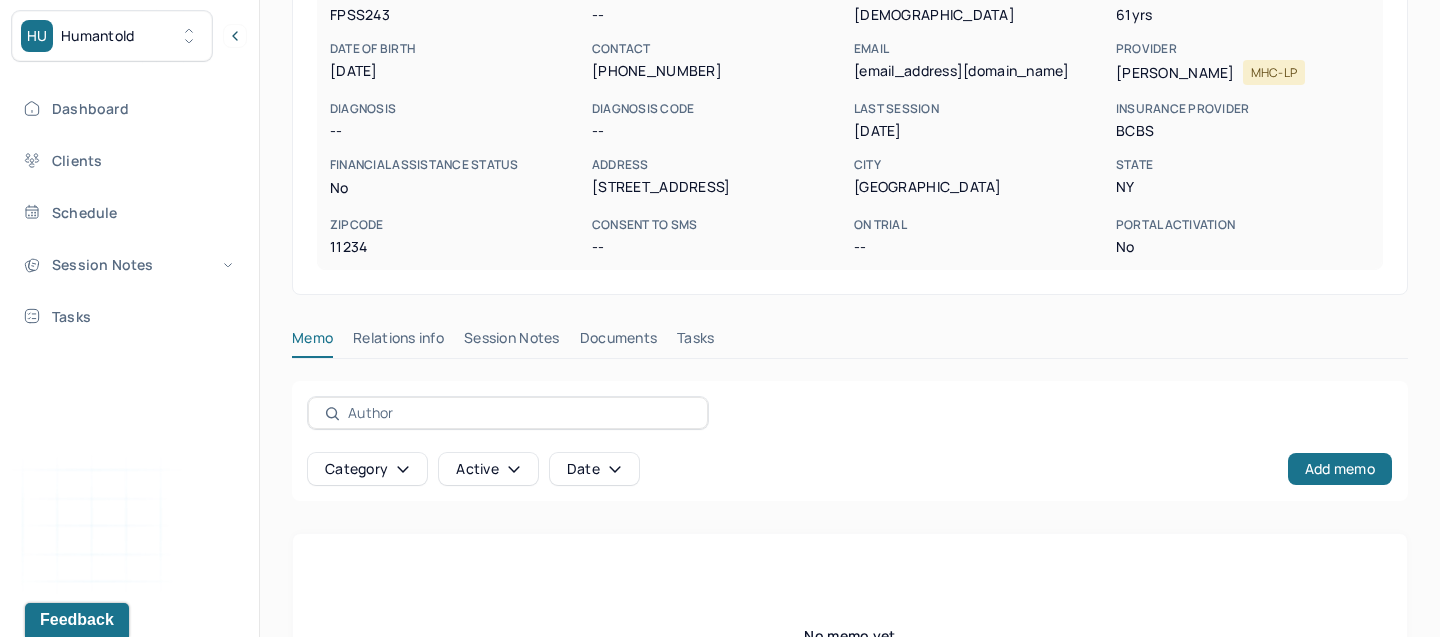 click on "Session Notes" at bounding box center [512, 342] 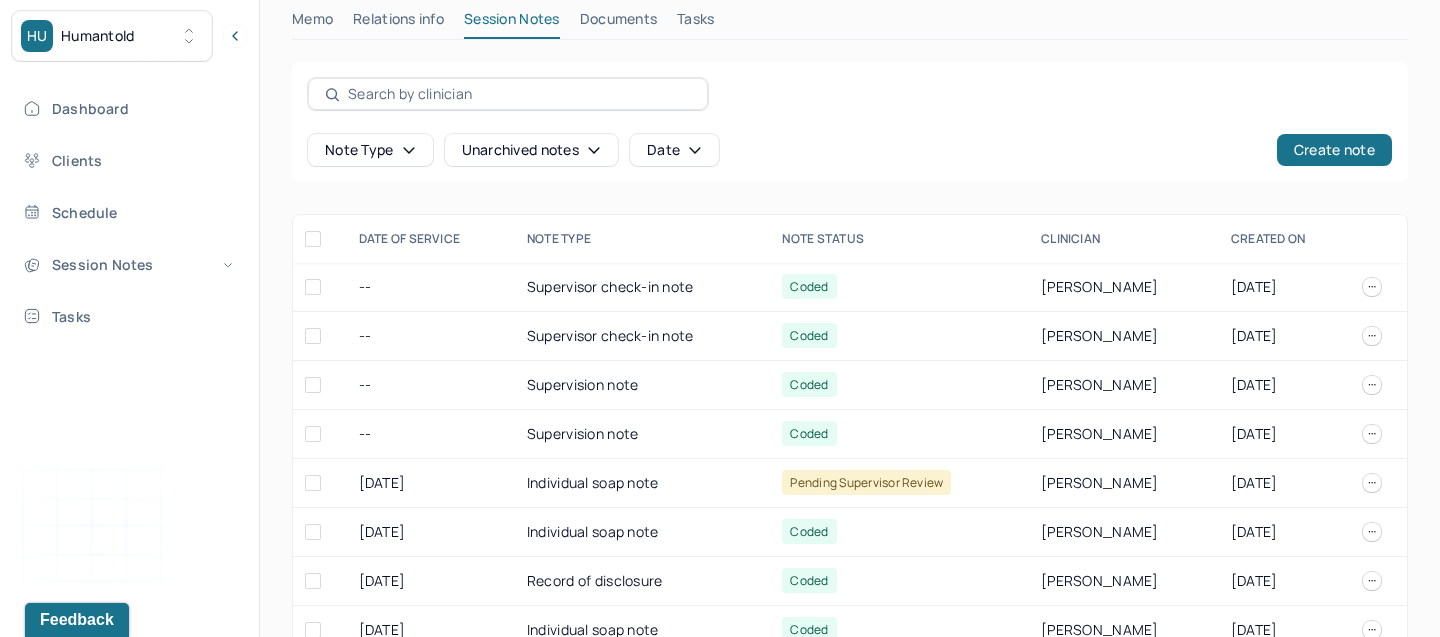 scroll, scrollTop: 555, scrollLeft: 0, axis: vertical 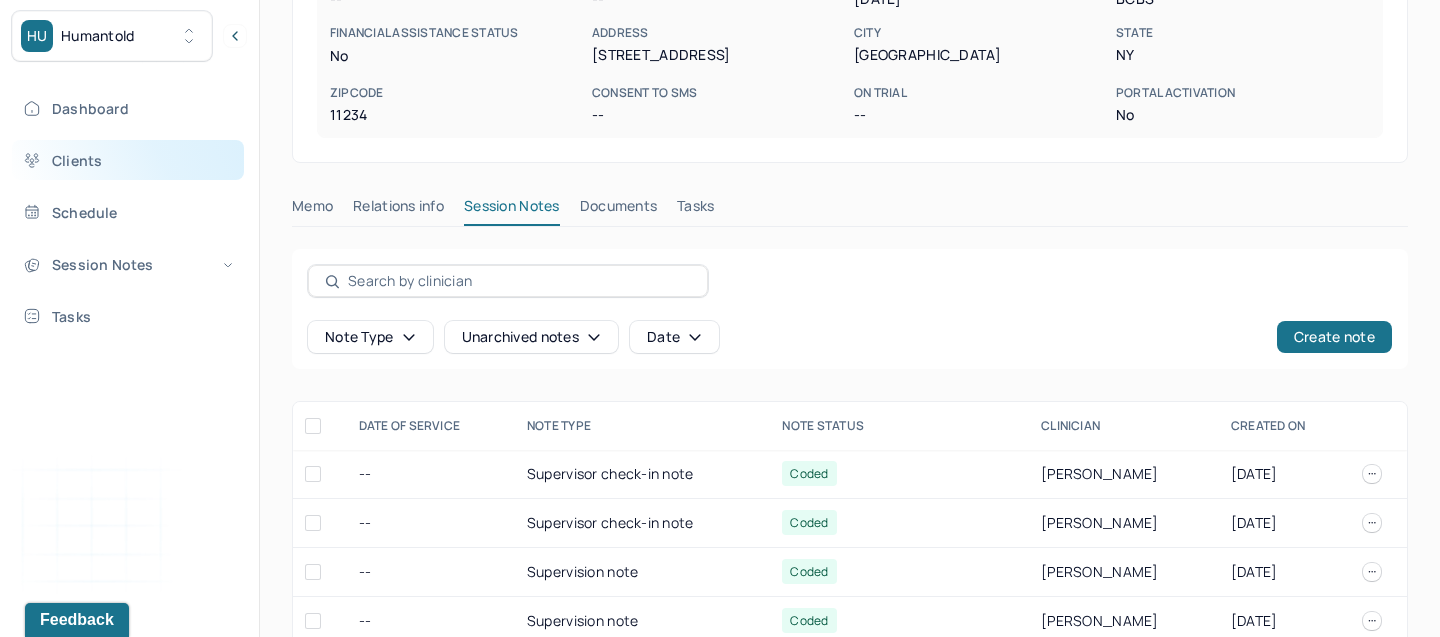 click on "Clients" at bounding box center [128, 160] 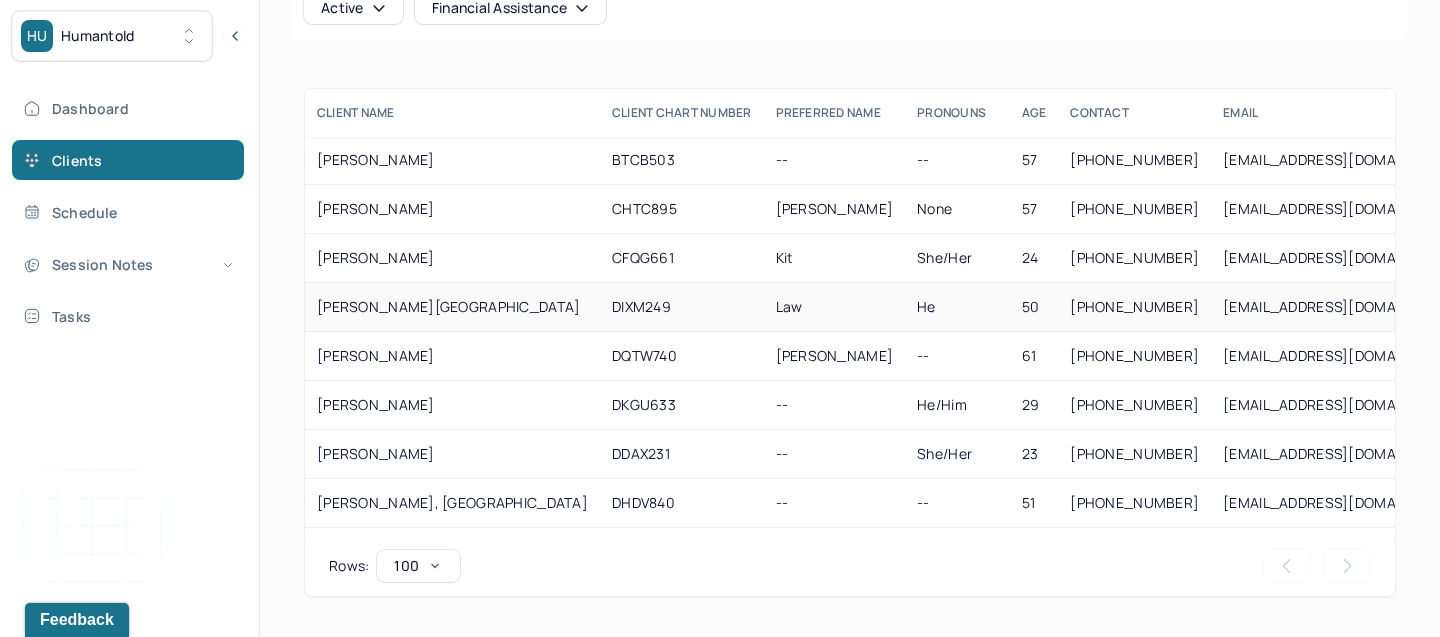 scroll, scrollTop: 0, scrollLeft: 0, axis: both 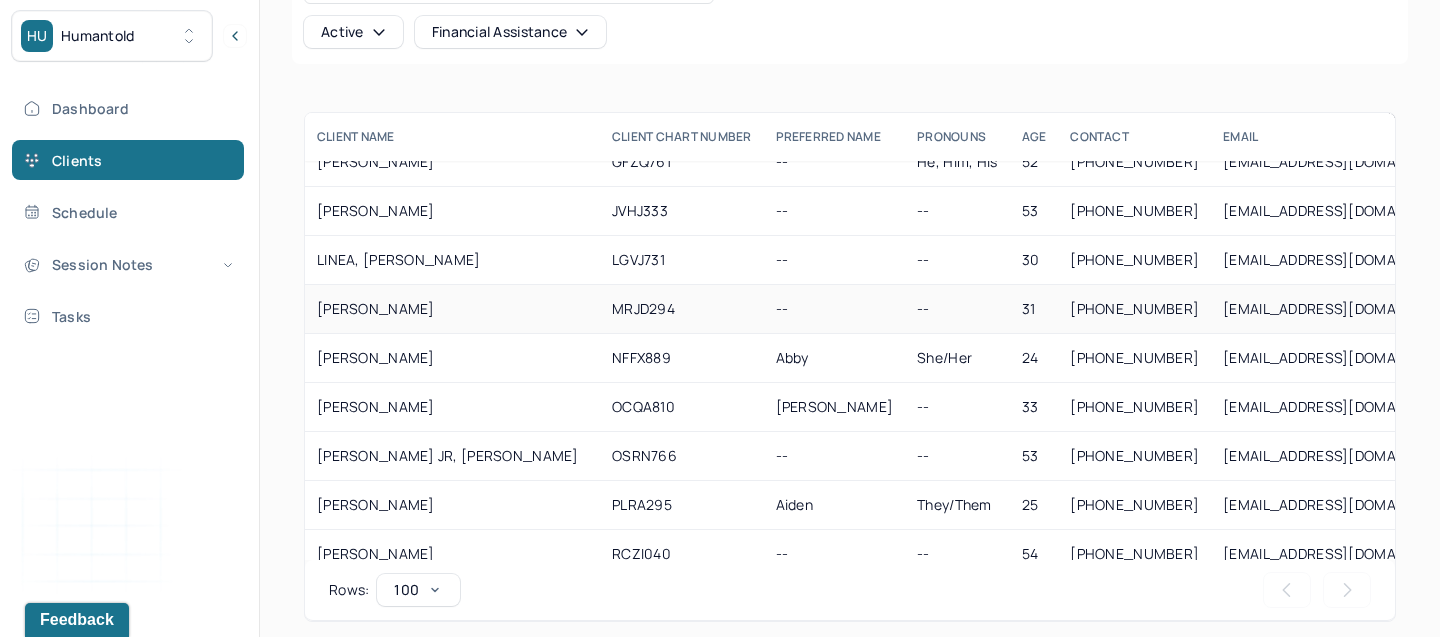 click on "[PERSON_NAME]" at bounding box center [452, 309] 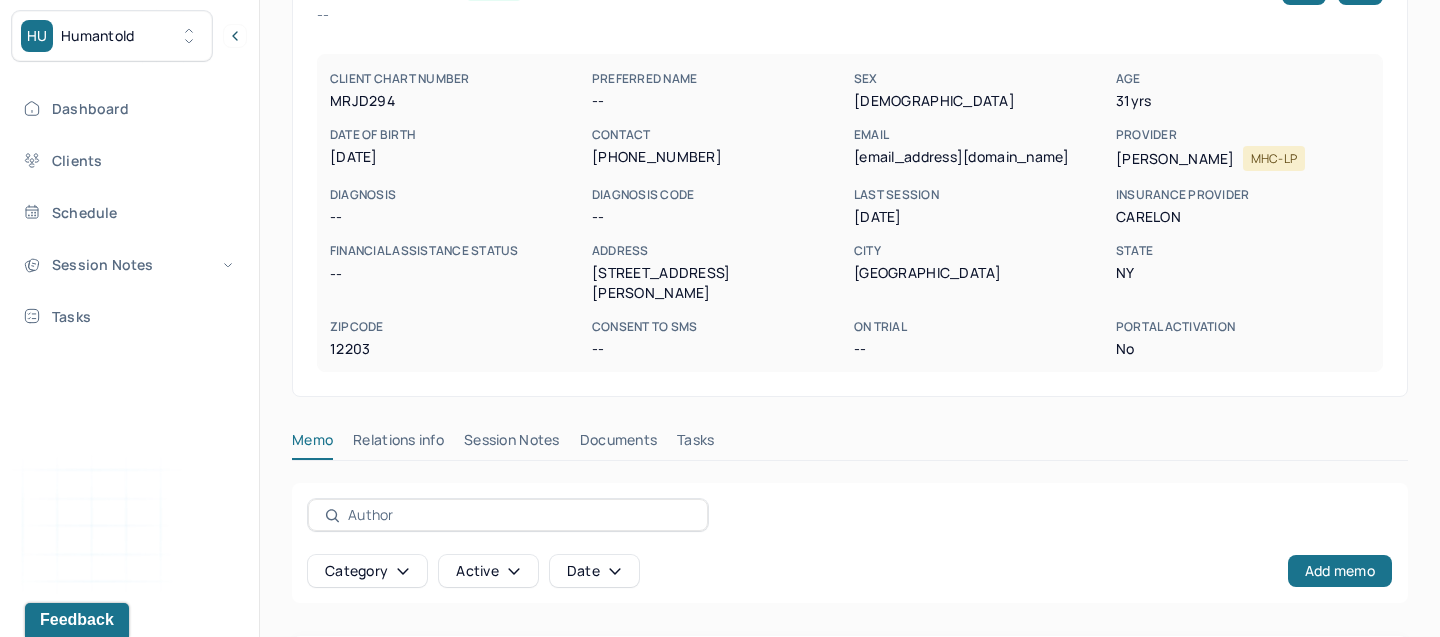 click on "[PERSON_NAME] active         -- CLIENT CHART NUMBER MRJD294 PREFERRED NAME -- SEX [DEMOGRAPHIC_DATA] AGE [DEMOGRAPHIC_DATA]  yrs DATE OF BIRTH [DEMOGRAPHIC_DATA]  CONTACT [PHONE_NUMBER] EMAIL [EMAIL_ADDRESS][DOMAIN_NAME] PROVIDER [PERSON_NAME] MHC-LP DIAGNOSIS -- DIAGNOSIS CODE -- LAST SESSION [DATE] insurance provider CARELON FINANCIAL ASSISTANCE STATUS -- Address [STREET_ADDRESS][PERSON_NAME][US_STATE] Consent to Sms -- On Trial -- Portal Activation No   Memo     Relations info     Session Notes     Documents     Tasks     Category     active     Date     Add memo   No memo yet Client memos will appear here when added   Add memo" at bounding box center (850, 424) 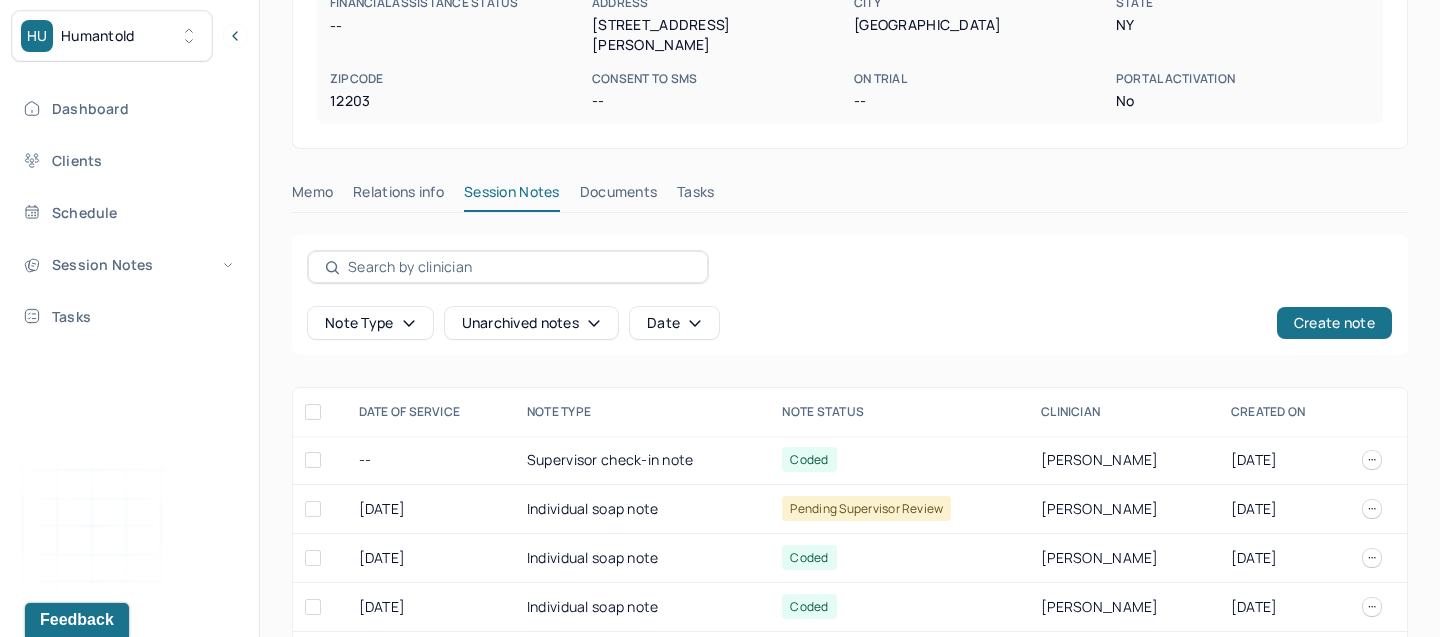 scroll, scrollTop: 187, scrollLeft: 0, axis: vertical 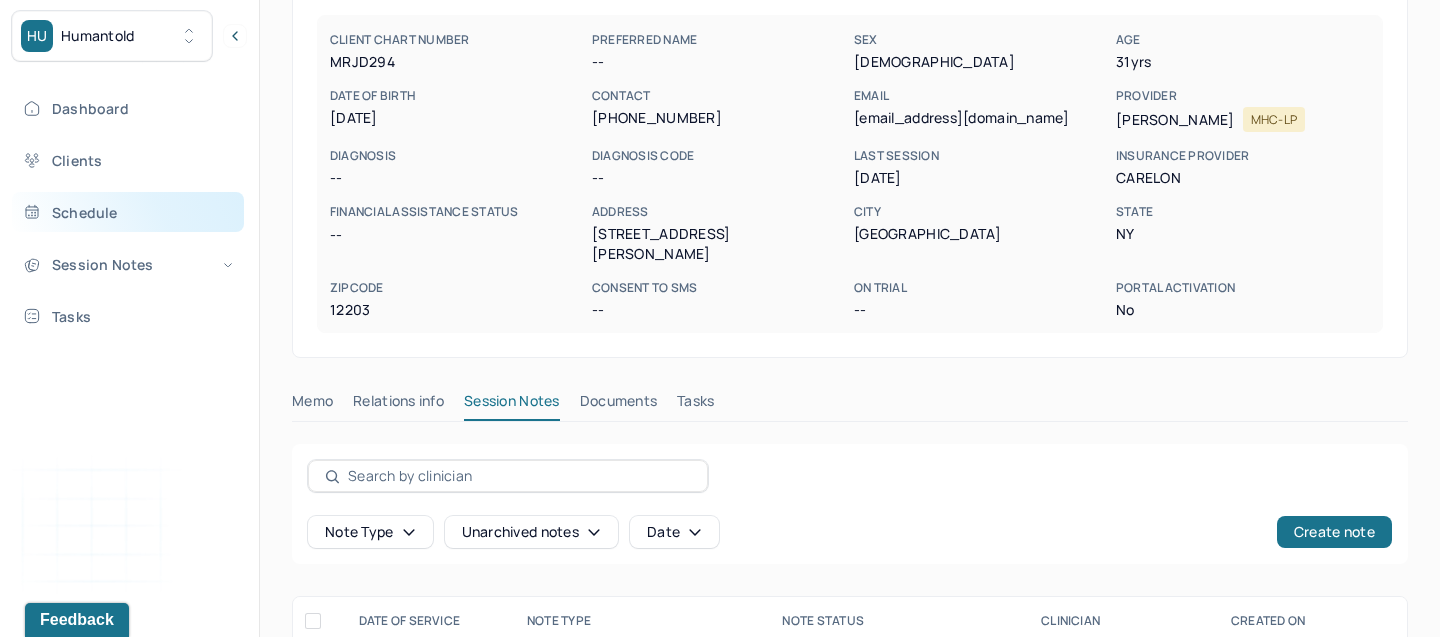 click on "Schedule" at bounding box center (128, 212) 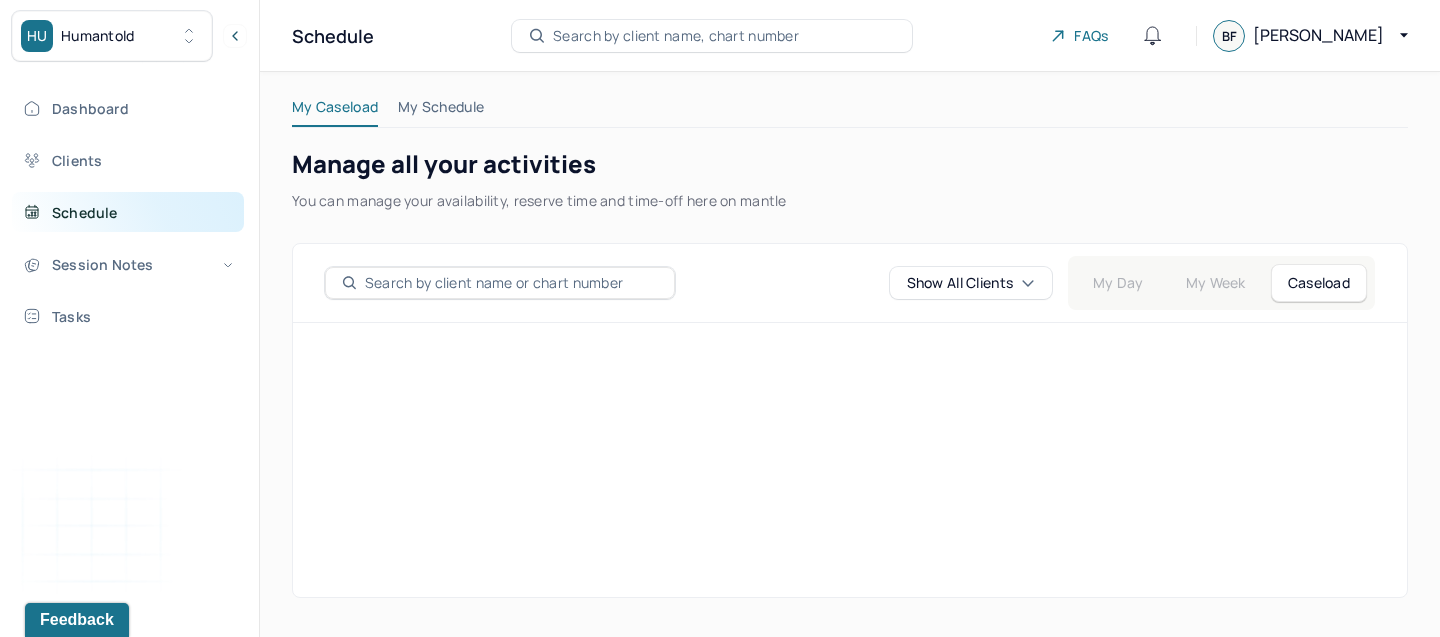 scroll, scrollTop: 0, scrollLeft: 0, axis: both 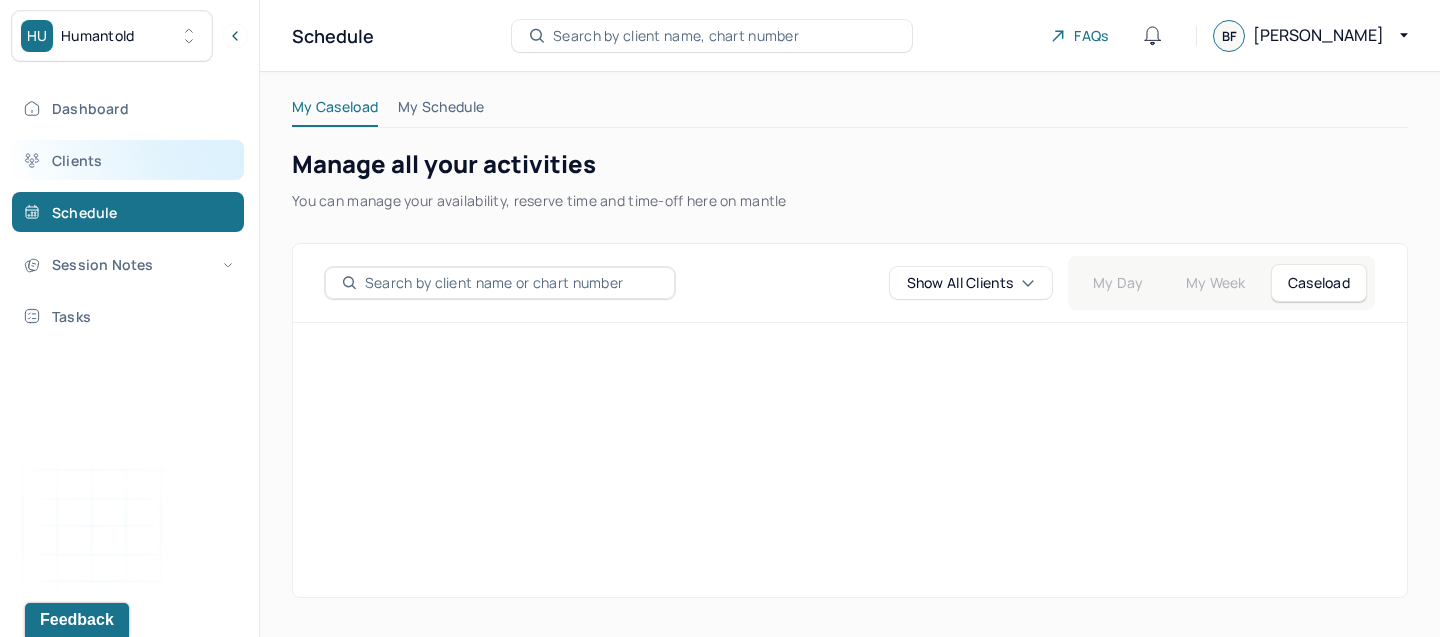 click on "Clients" at bounding box center (128, 160) 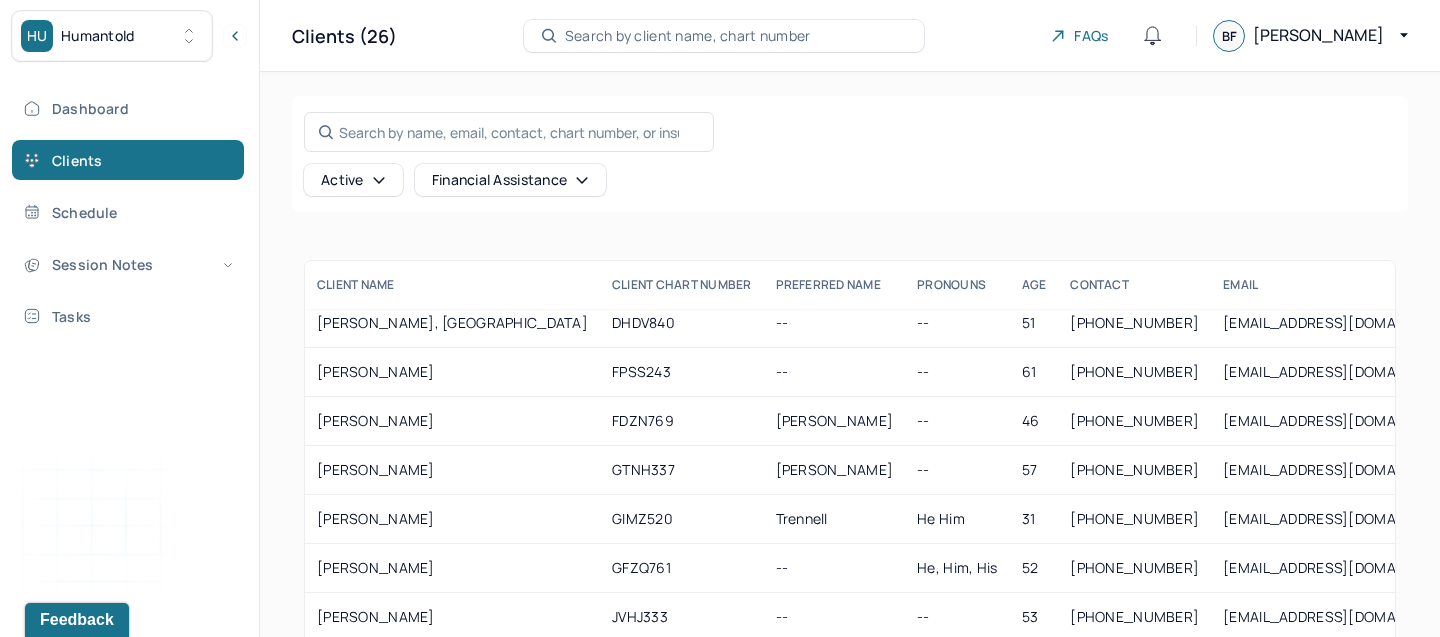 scroll, scrollTop: 413, scrollLeft: 0, axis: vertical 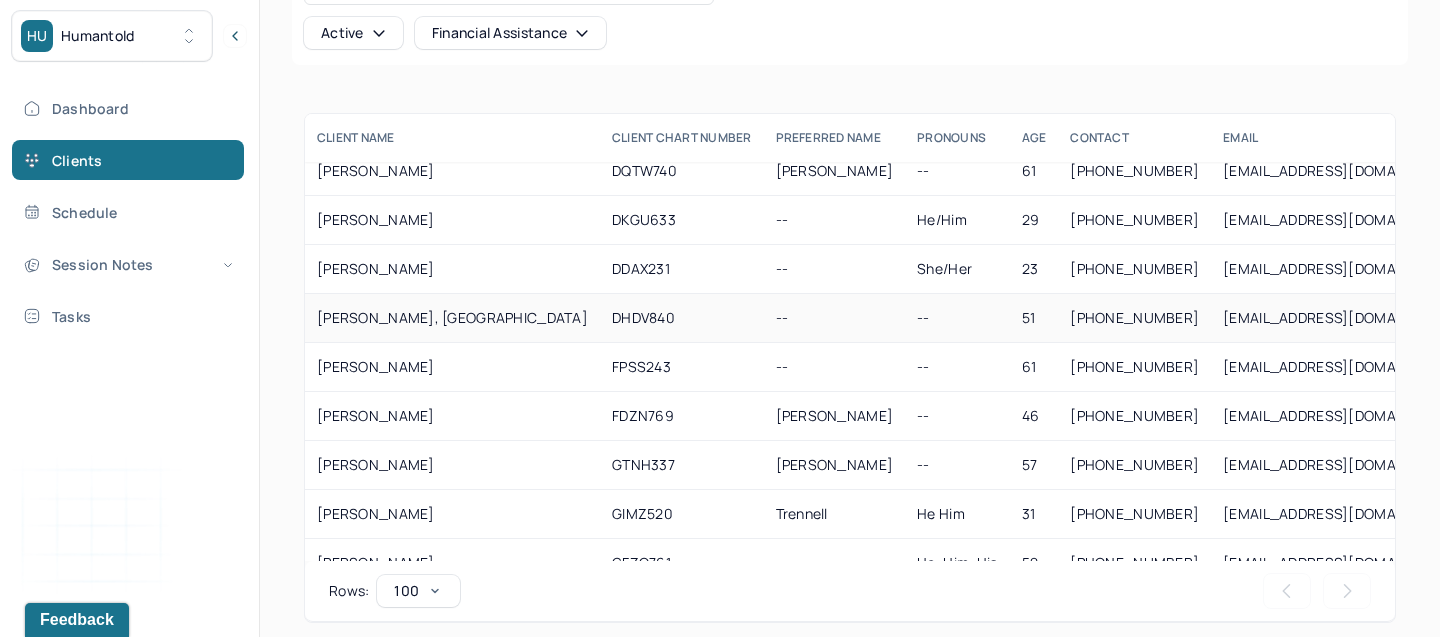 click on "[PERSON_NAME], [GEOGRAPHIC_DATA]" at bounding box center (452, 318) 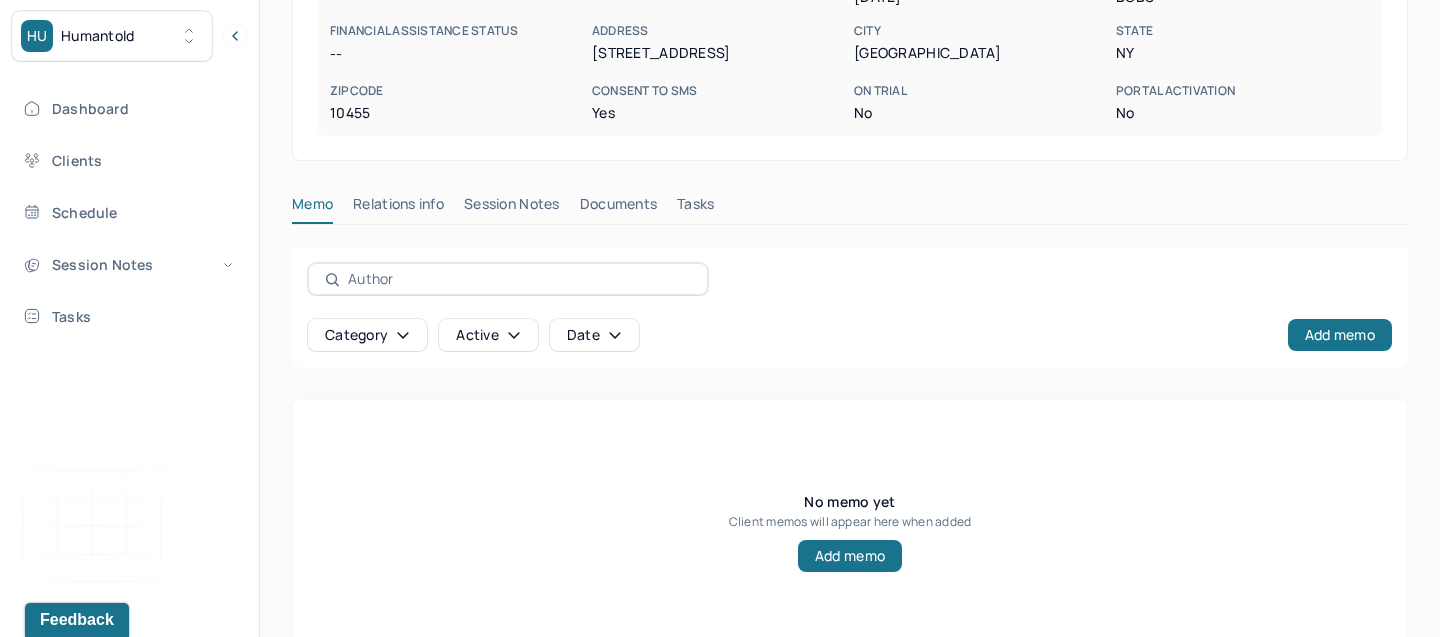 click on "Session Notes" at bounding box center [512, 208] 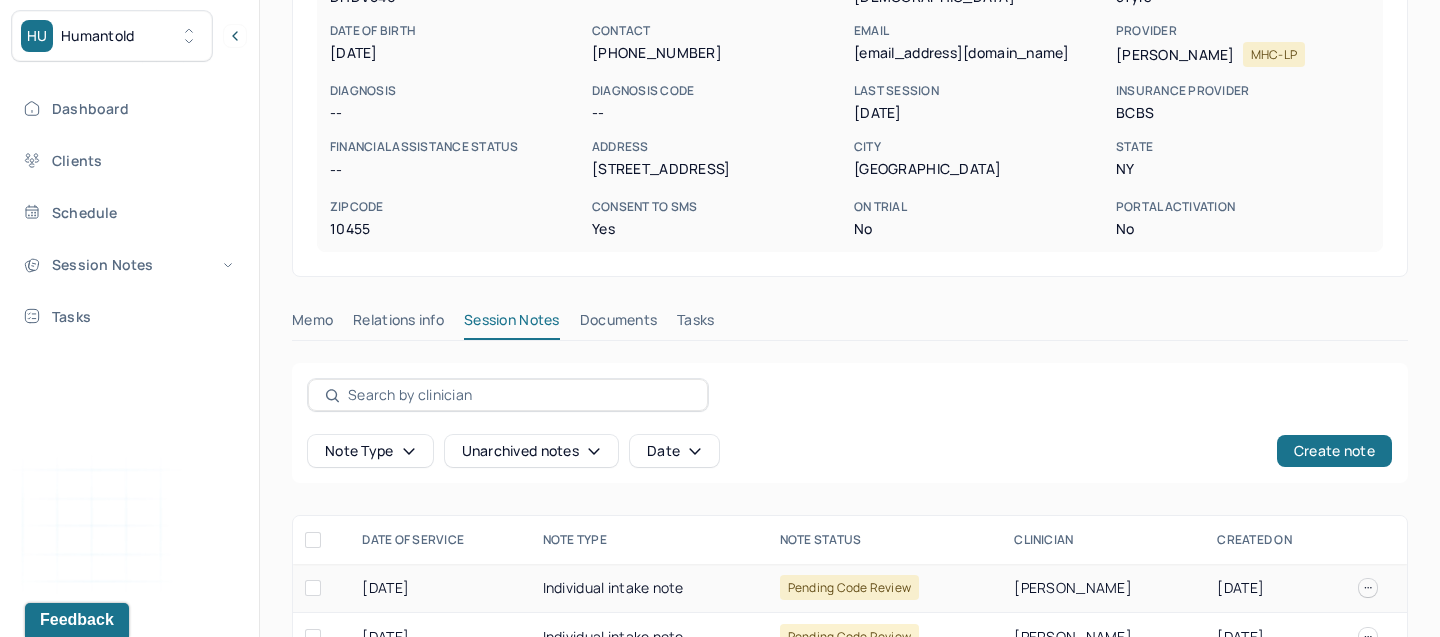 scroll, scrollTop: 257, scrollLeft: 0, axis: vertical 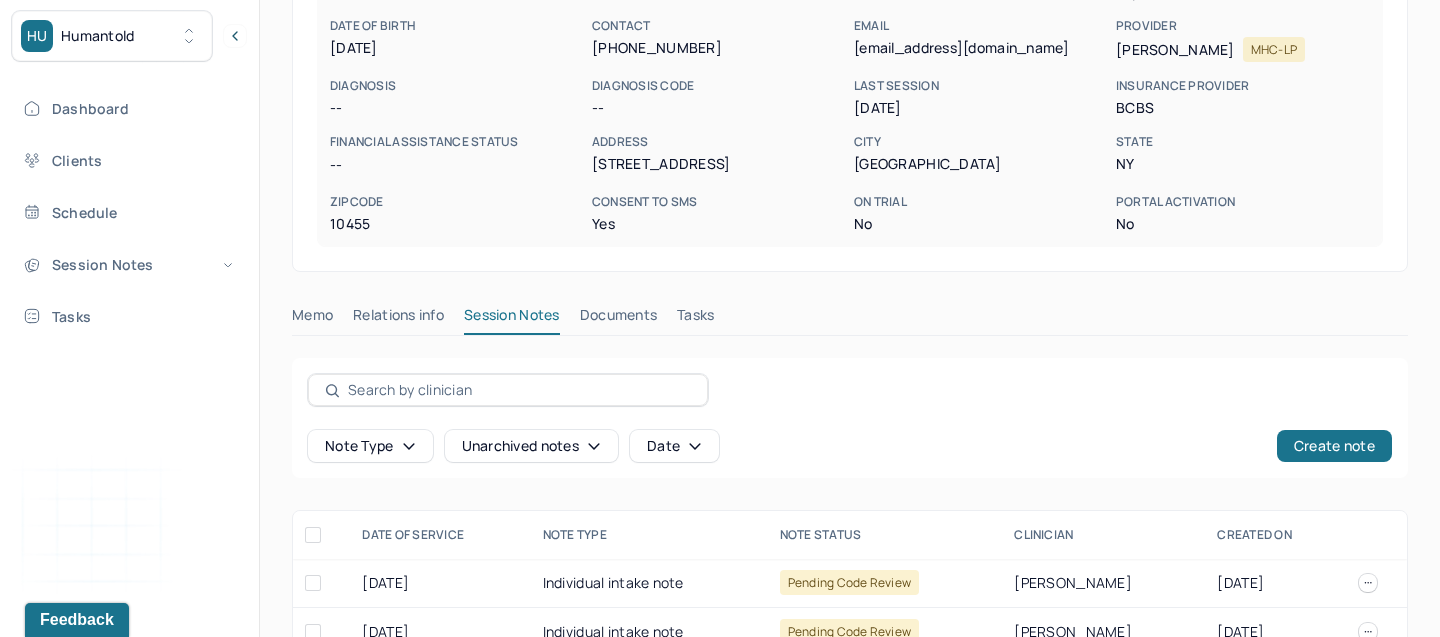 click on "Documents" at bounding box center [619, 319] 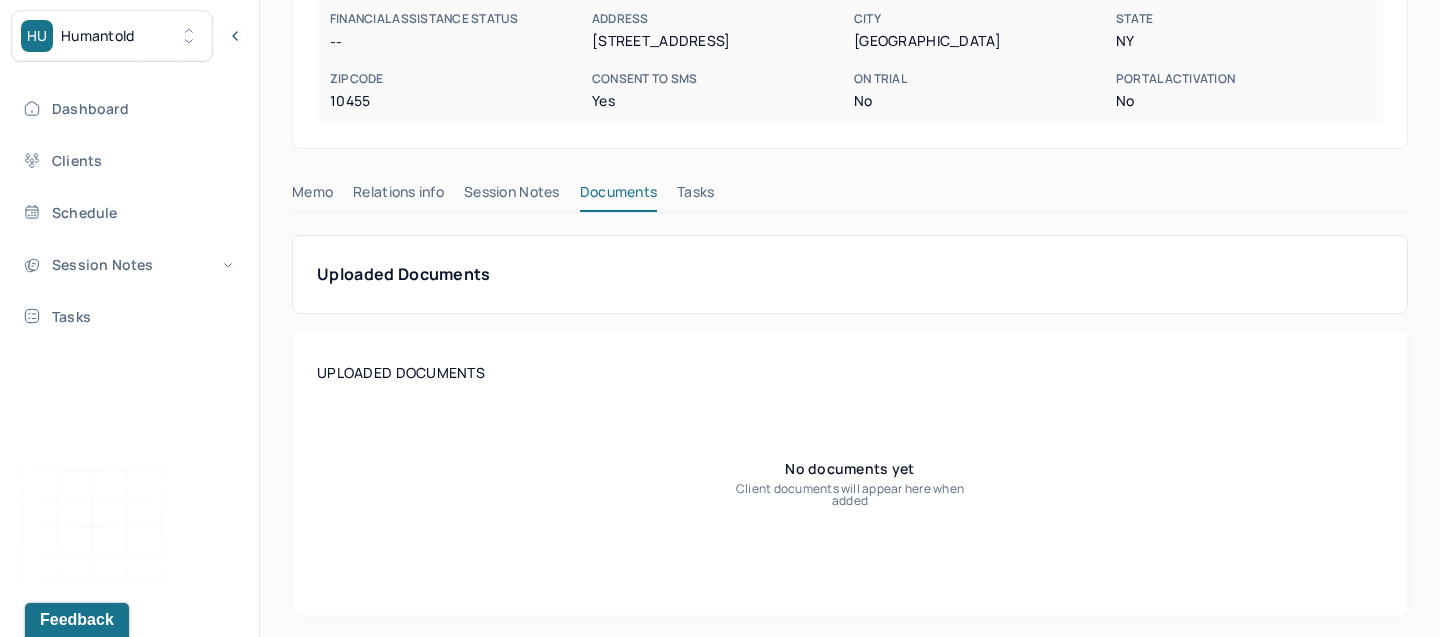 scroll, scrollTop: 0, scrollLeft: 0, axis: both 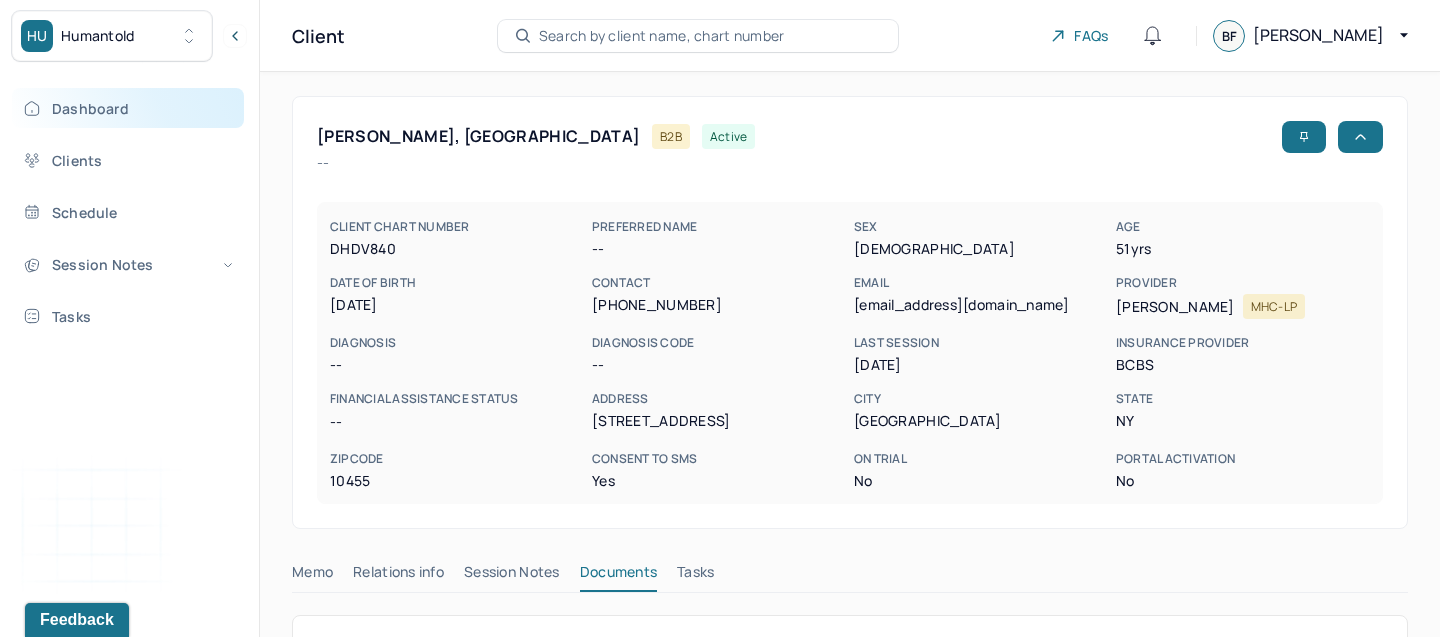 click on "Dashboard" at bounding box center (128, 108) 